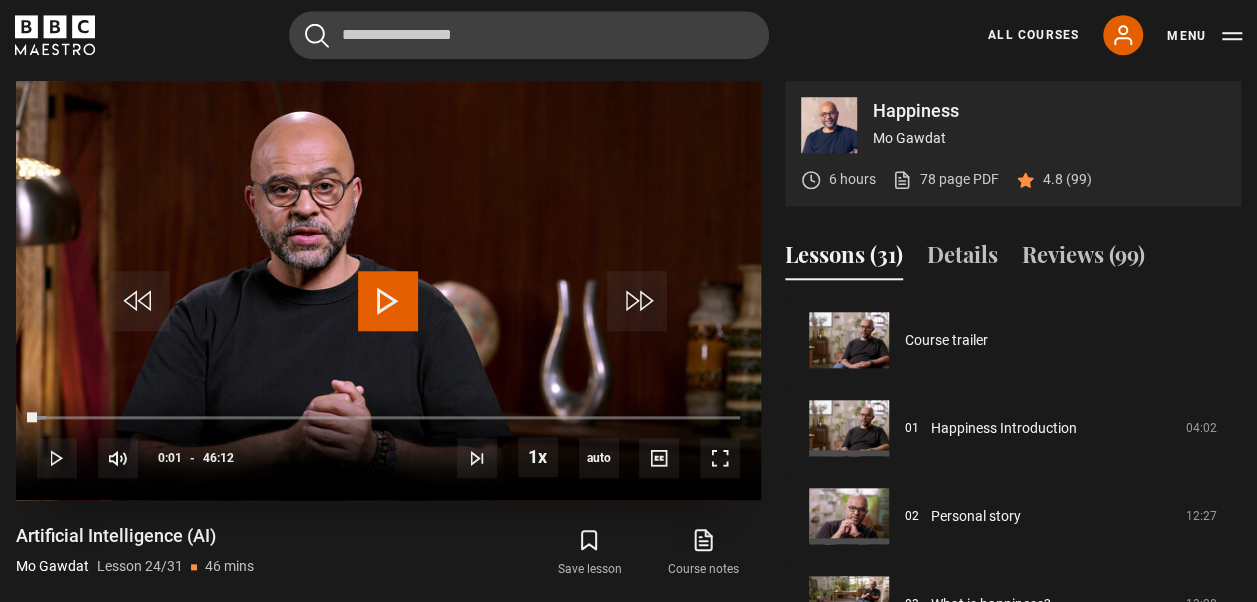 scroll, scrollTop: 0, scrollLeft: 0, axis: both 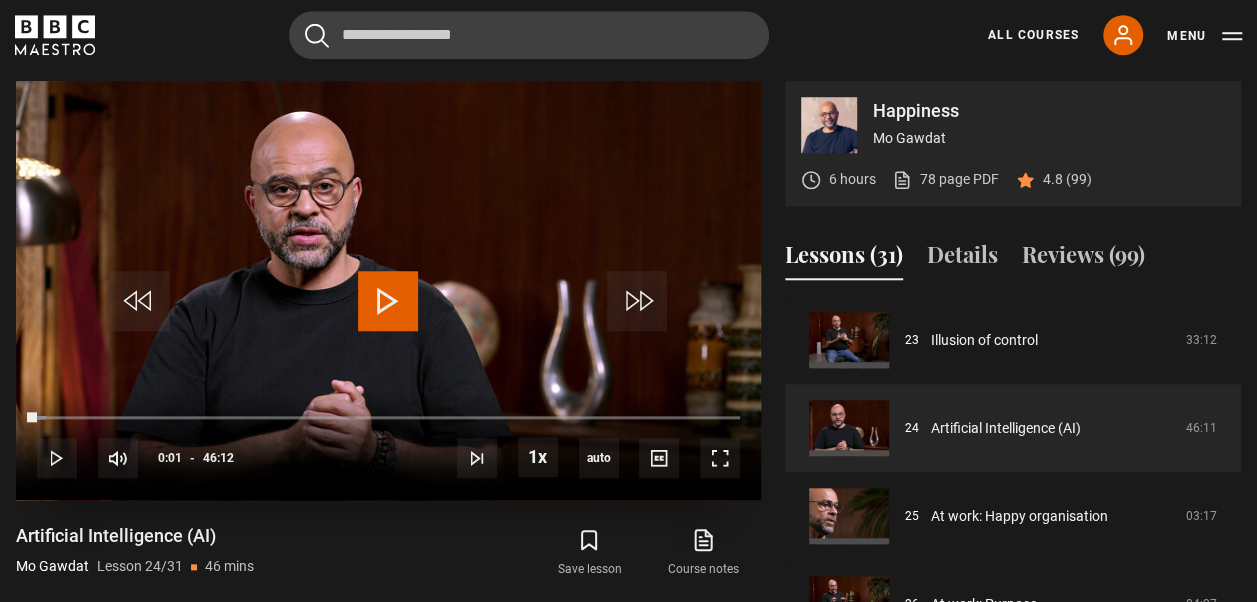 click at bounding box center [388, 301] 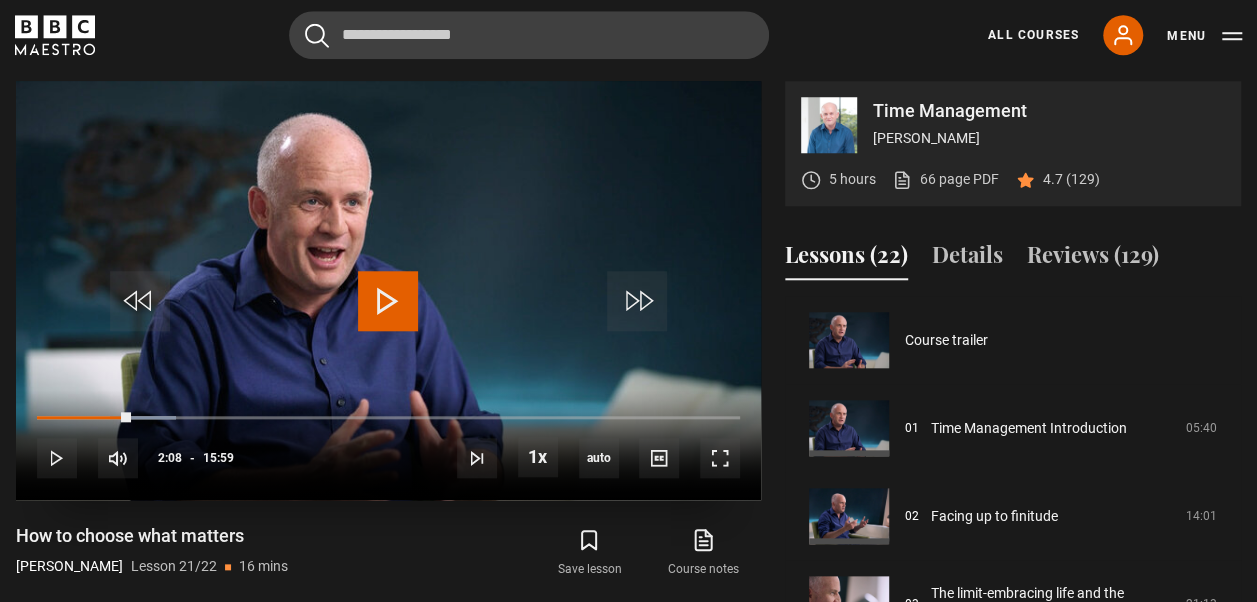 scroll, scrollTop: 0, scrollLeft: 0, axis: both 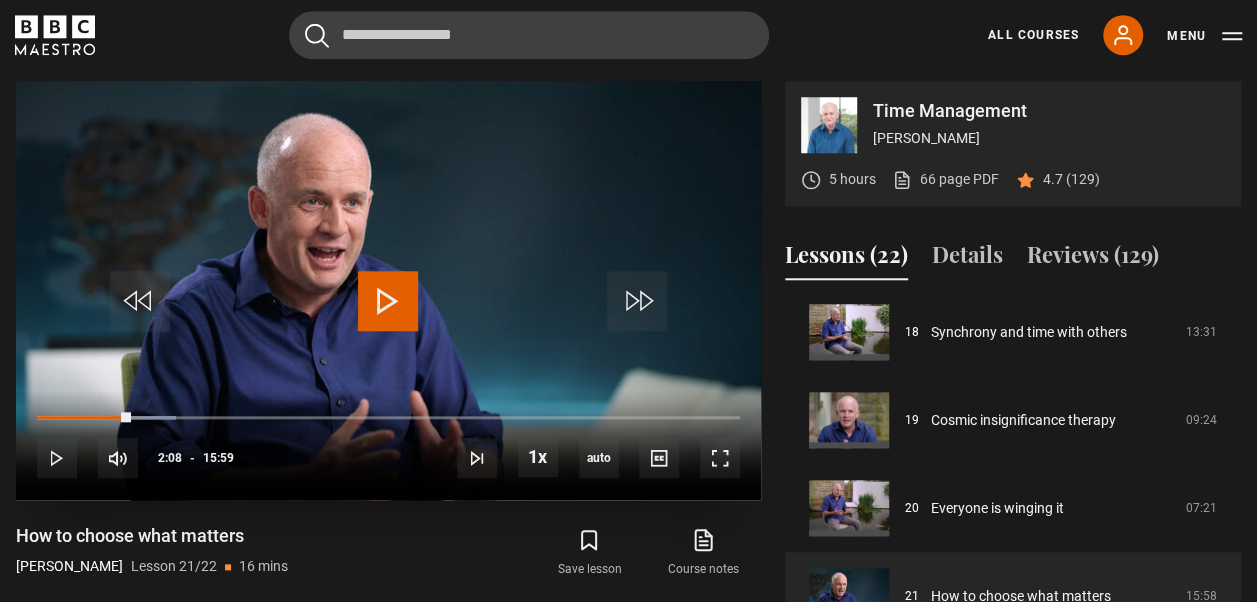 click at bounding box center [388, 301] 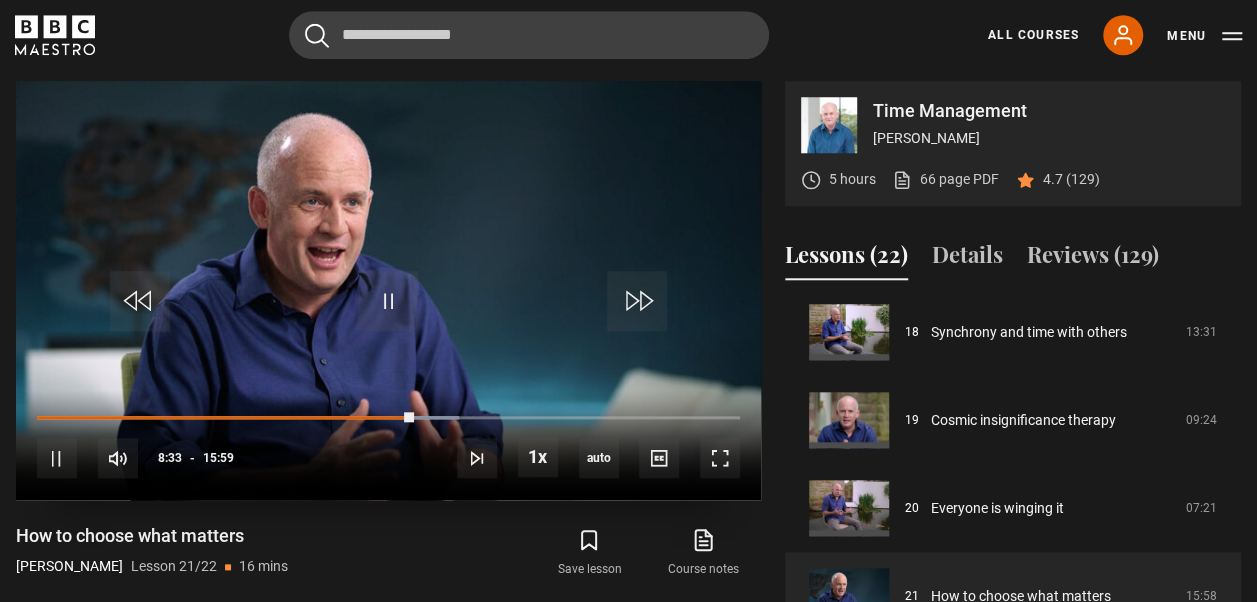 click at bounding box center (388, 290) 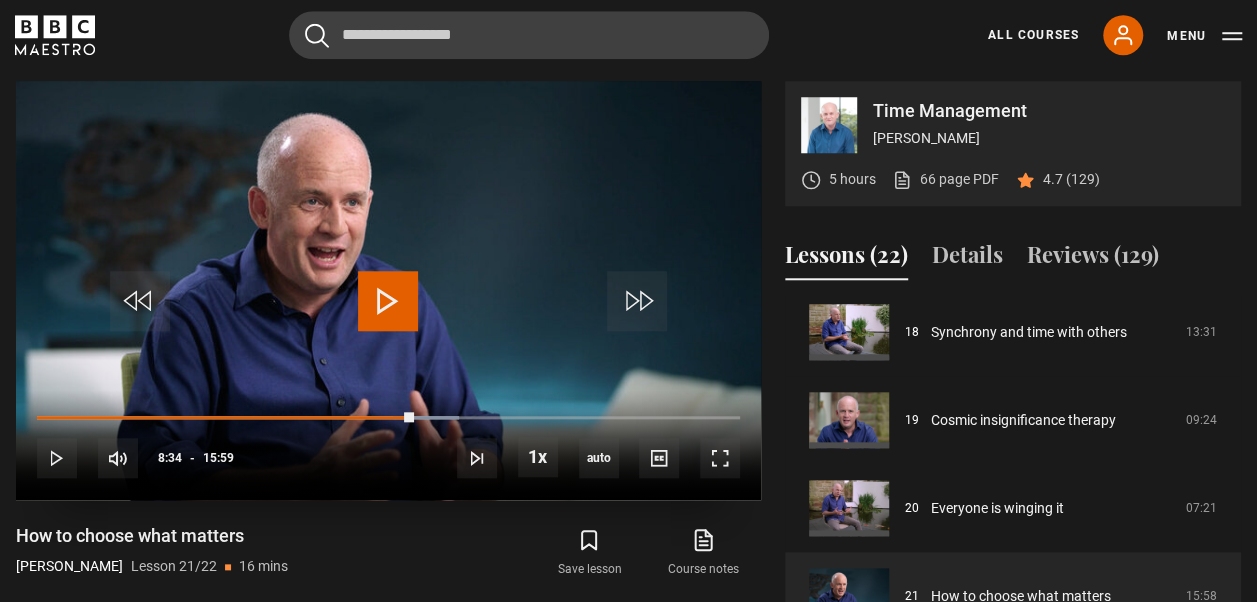 click at bounding box center (388, 301) 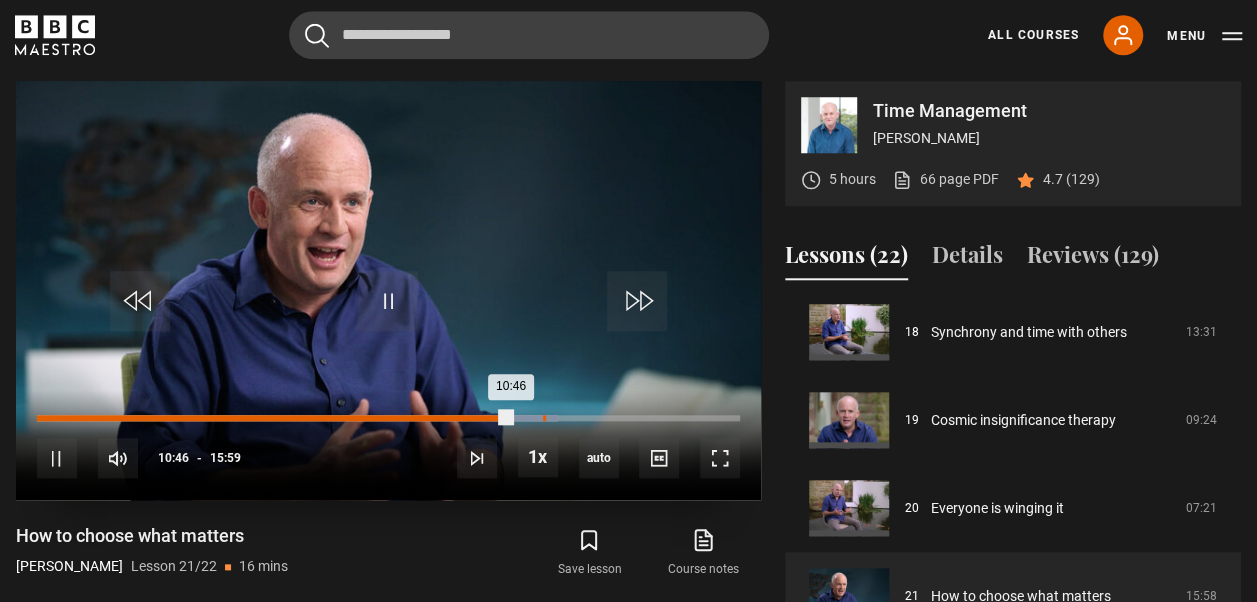 click on "Loaded :  74.04% 11:30 10:46" at bounding box center [388, 418] 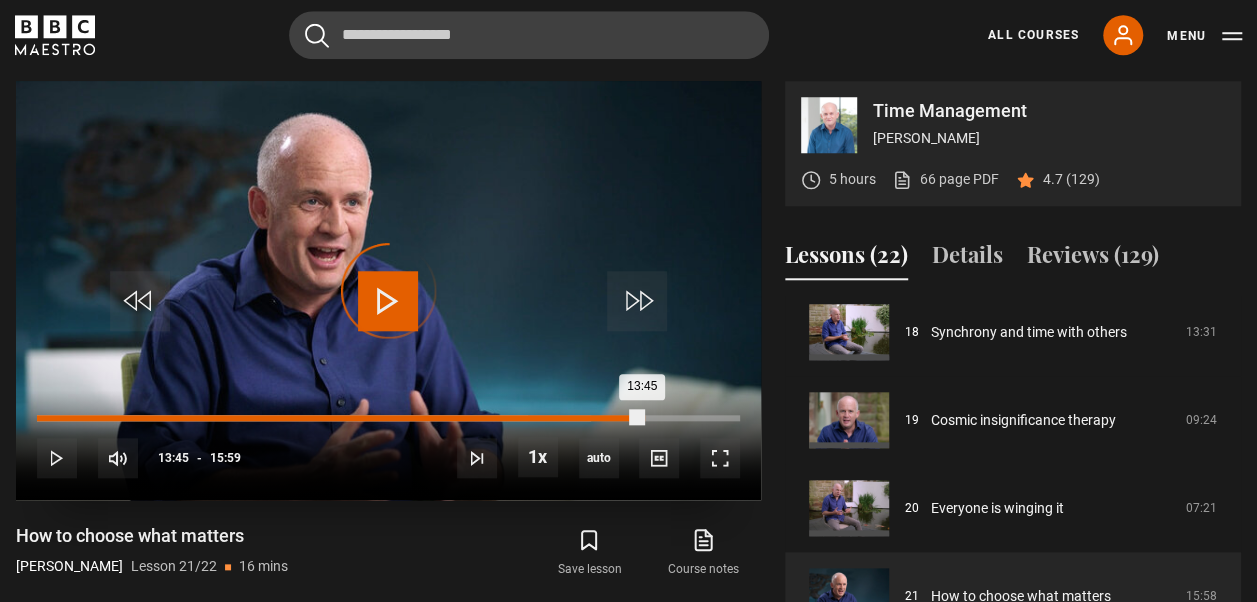 click on "Loaded :  78.73% 13:45 13:45" at bounding box center [388, 418] 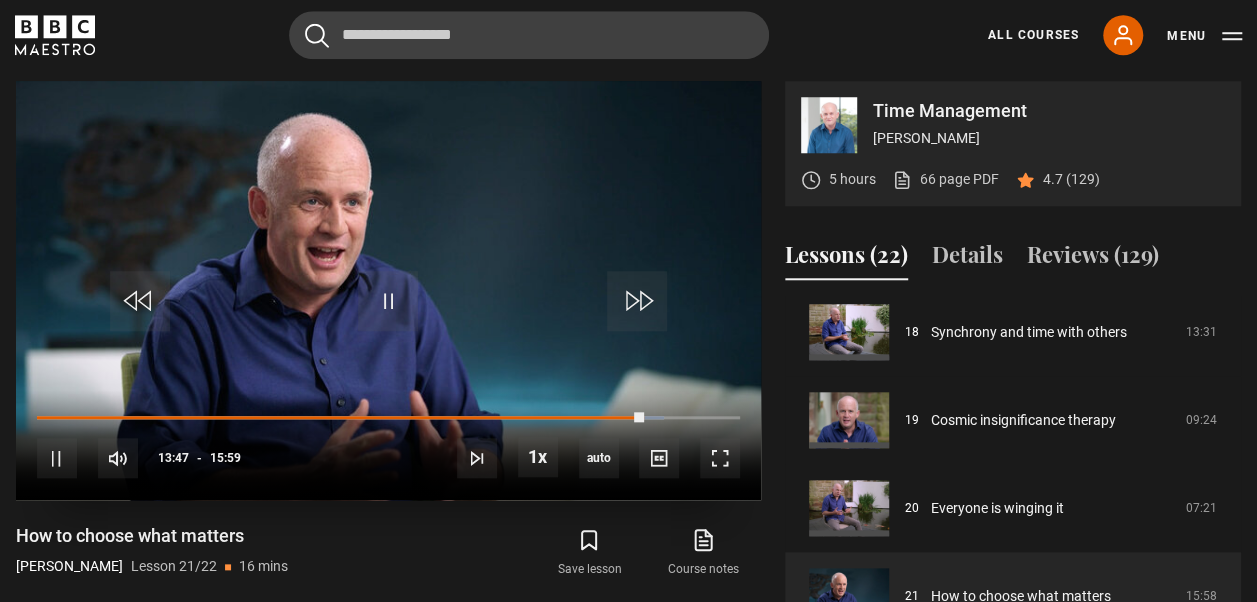 click on "10s Skip Back 10 seconds Pause 10s Skip Forward 10 seconds Loaded :  89.16% 13:45 13:47 Pause Mute Current Time  13:47 - Duration  15:59
Oliver Burkeman
Lesson 21
How to choose what matters
1x Playback Rate 2x 1.5x 1x , selected 0.5x auto Quality 360p 720p 1080p 2160p Auto , selected Captions captions off , selected English  Captions" at bounding box center [388, 445] 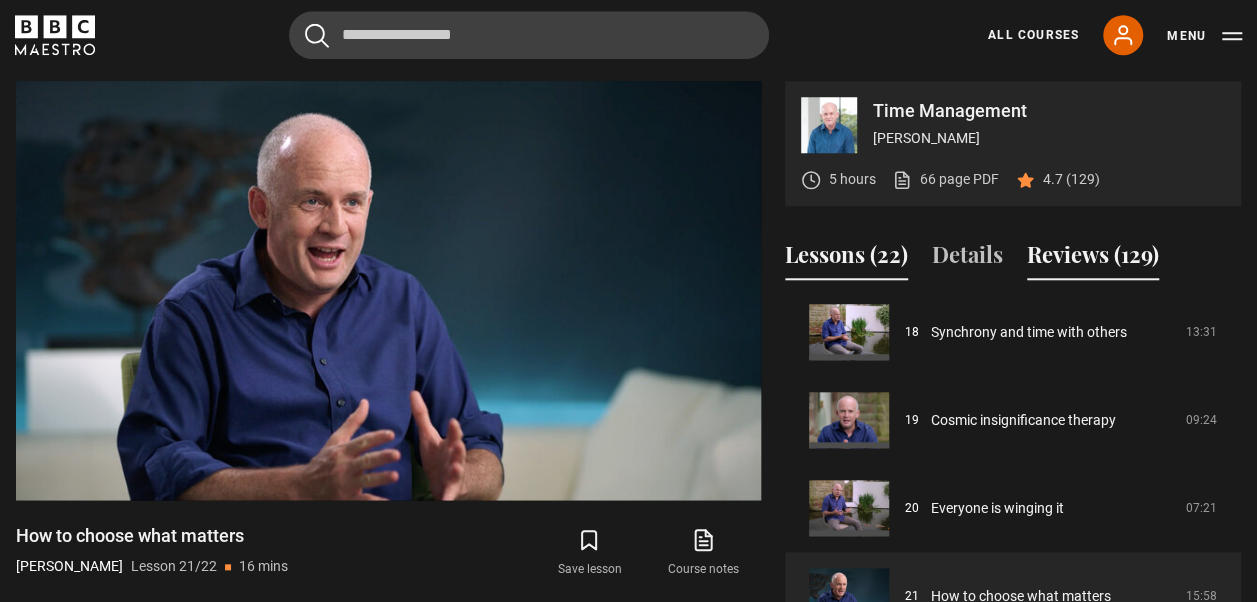 drag, startPoint x: 1072, startPoint y: 259, endPoint x: 1094, endPoint y: 262, distance: 22.203604 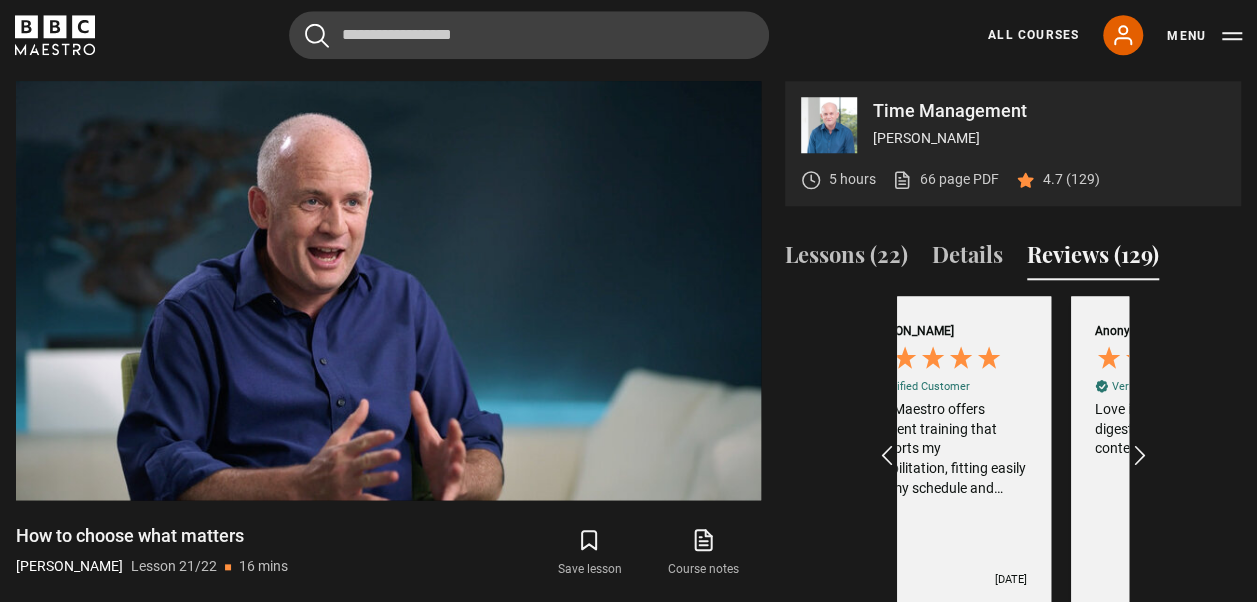 scroll, scrollTop: 0, scrollLeft: 232, axis: horizontal 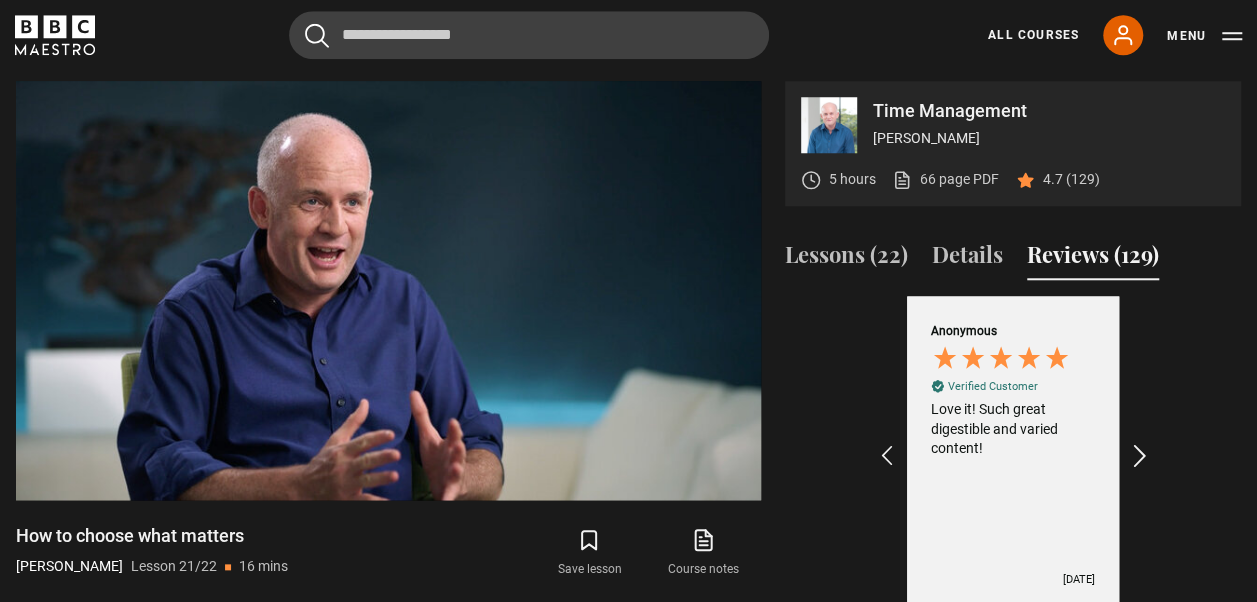 click at bounding box center [1140, 457] 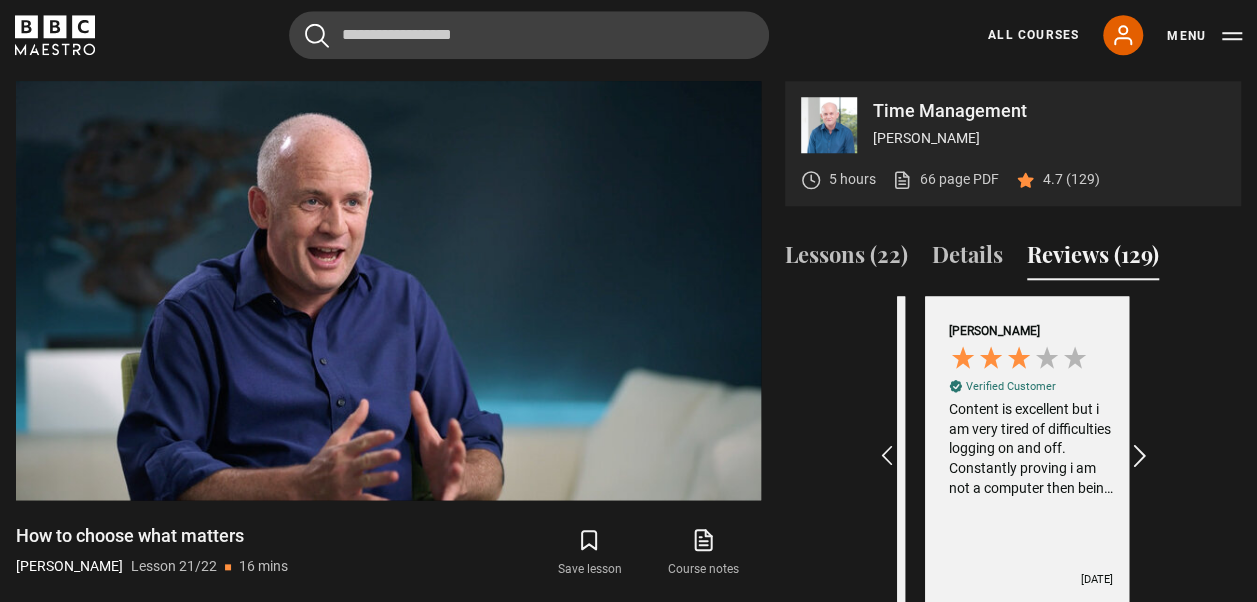 scroll, scrollTop: 0, scrollLeft: 464, axis: horizontal 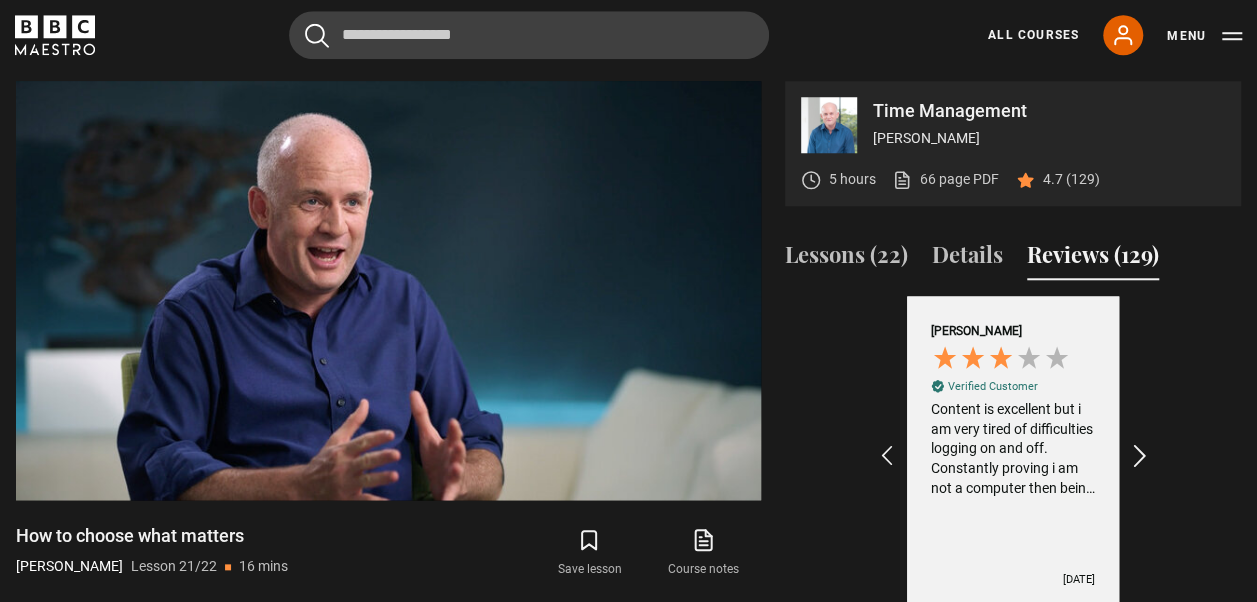 click at bounding box center [1140, 457] 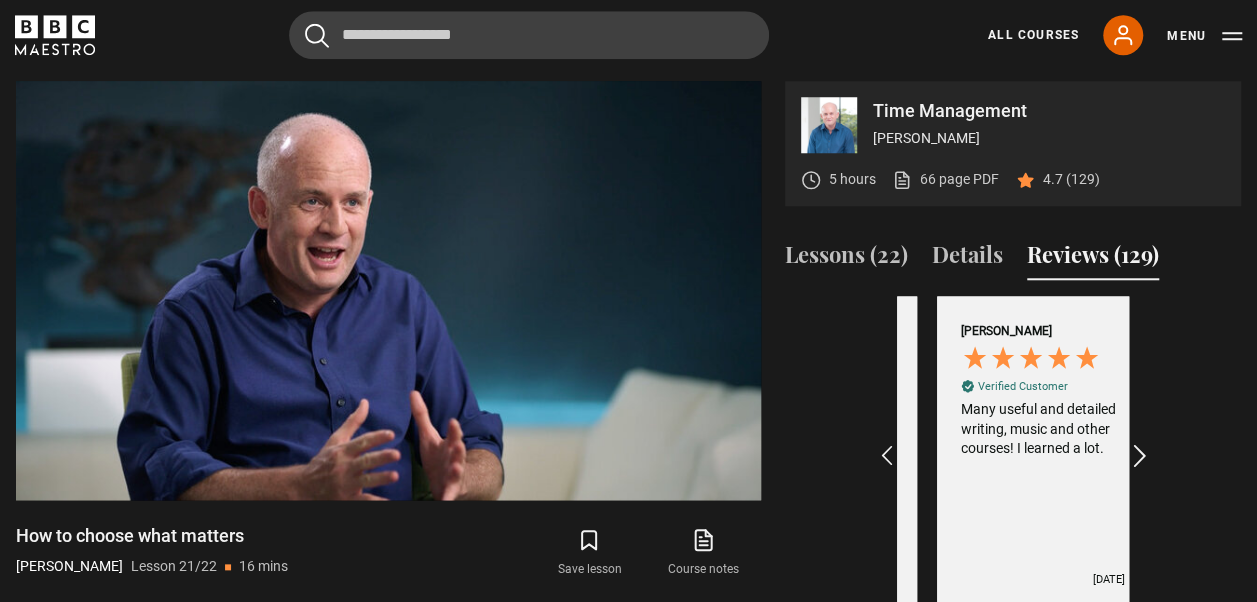 scroll, scrollTop: 0, scrollLeft: 696, axis: horizontal 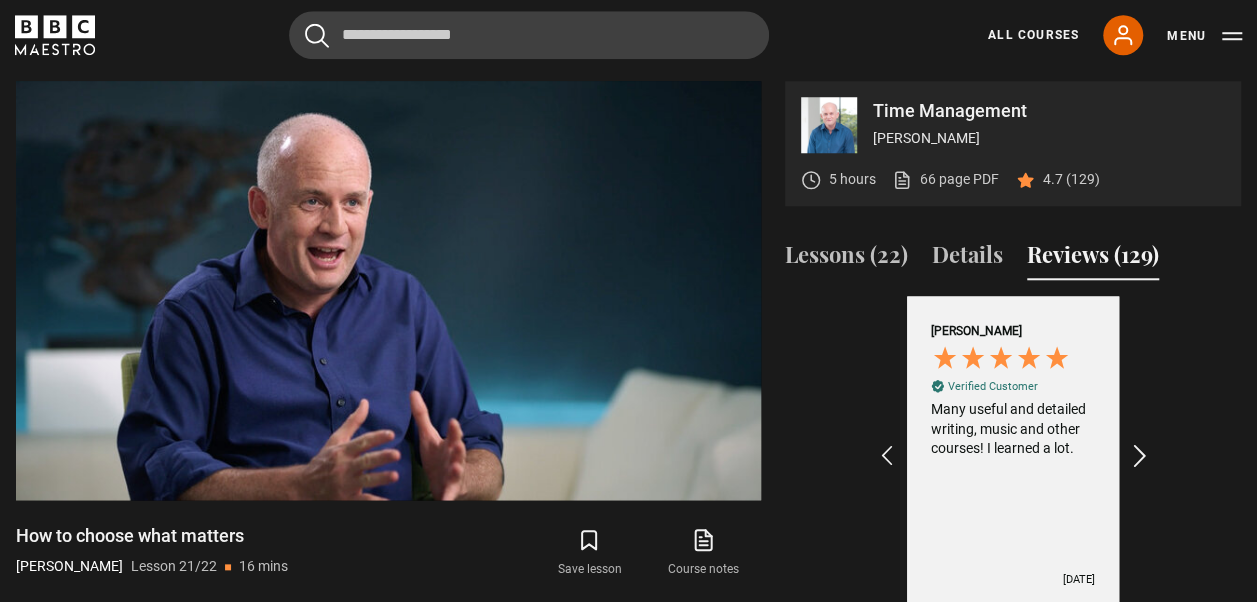 click at bounding box center (1140, 457) 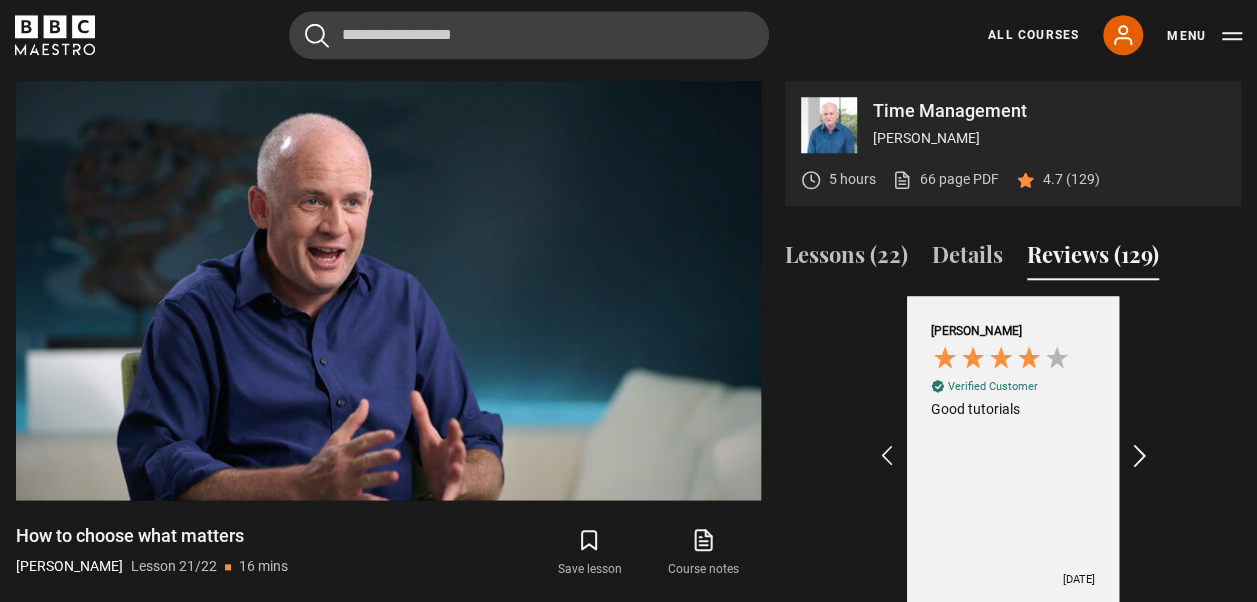 click at bounding box center [1140, 457] 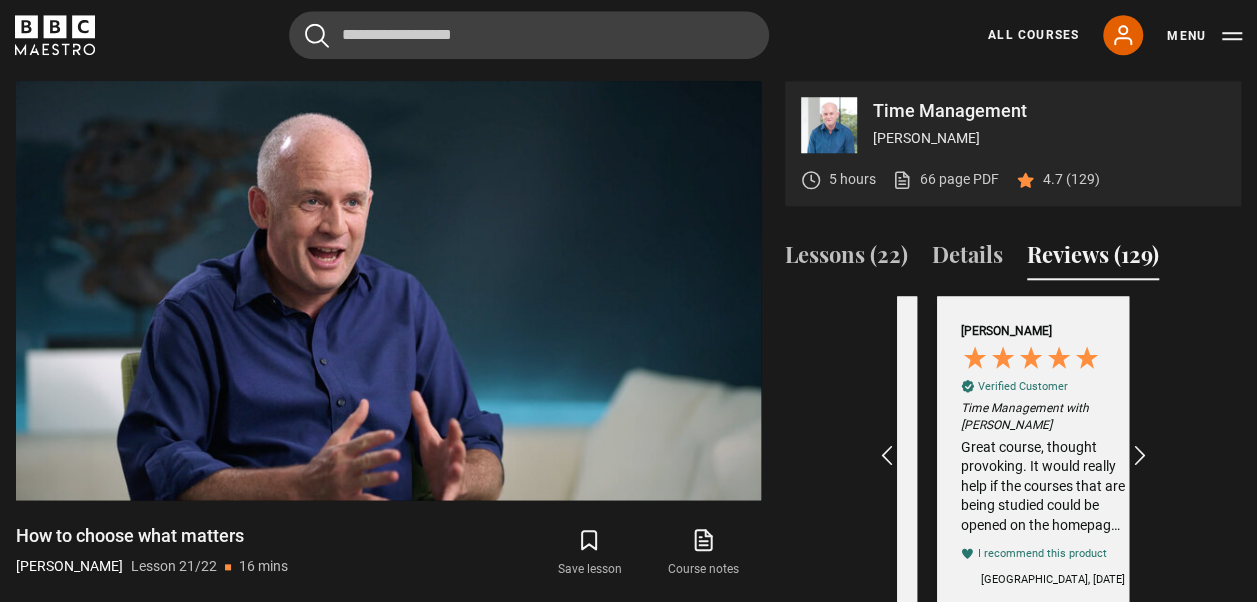 scroll, scrollTop: 0, scrollLeft: 1392, axis: horizontal 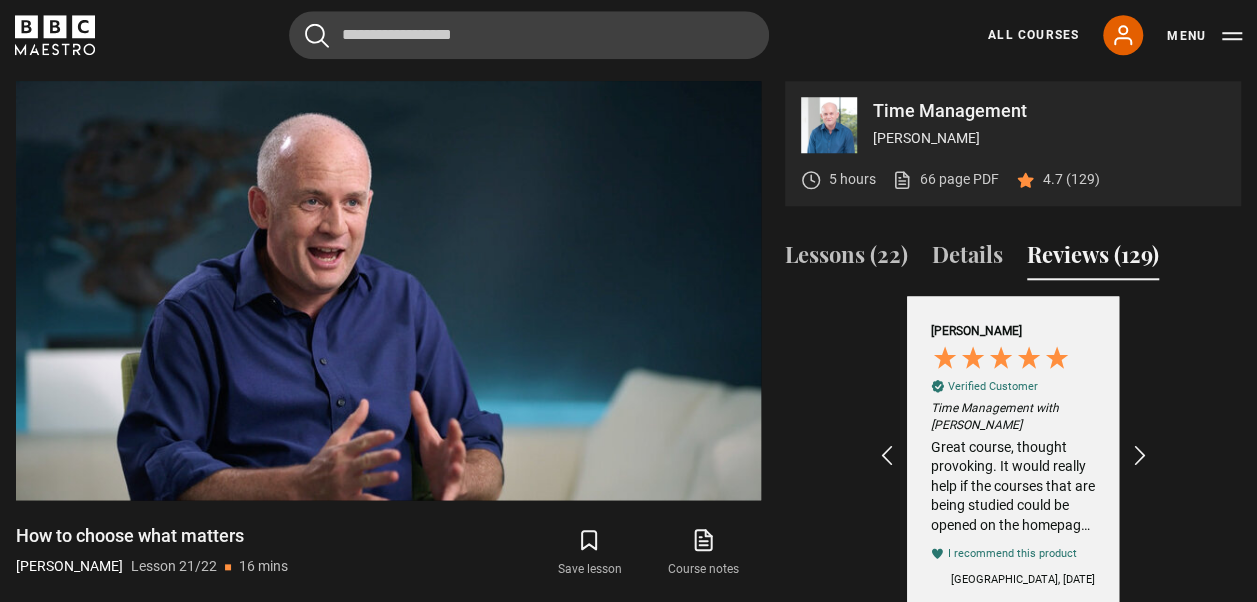 click on "Cancel
Courses
Previous courses
Next courses
Agatha Christie Writing 12  Related Lessons New Ago Perrone Mastering Mixology 22  Related Lessons New Isabel Allende Magical Storytelling 22  Related Lessons New Evy Poumpouras The Art of Influence 24  Related Lessons New Trinny Woodall Thriving in Business 24  Related Lessons Beata Heuman Interior Design 20  Related Lessons New Eric Vetro Sing Like the Stars 31  Related Lessons Stephanie Romiszewski  Sleep Better 21  Related Lessons Jo Malone CBE Think Like an Entrepreneur 19  Related Lessons New 21 7   12" at bounding box center (628, 35) 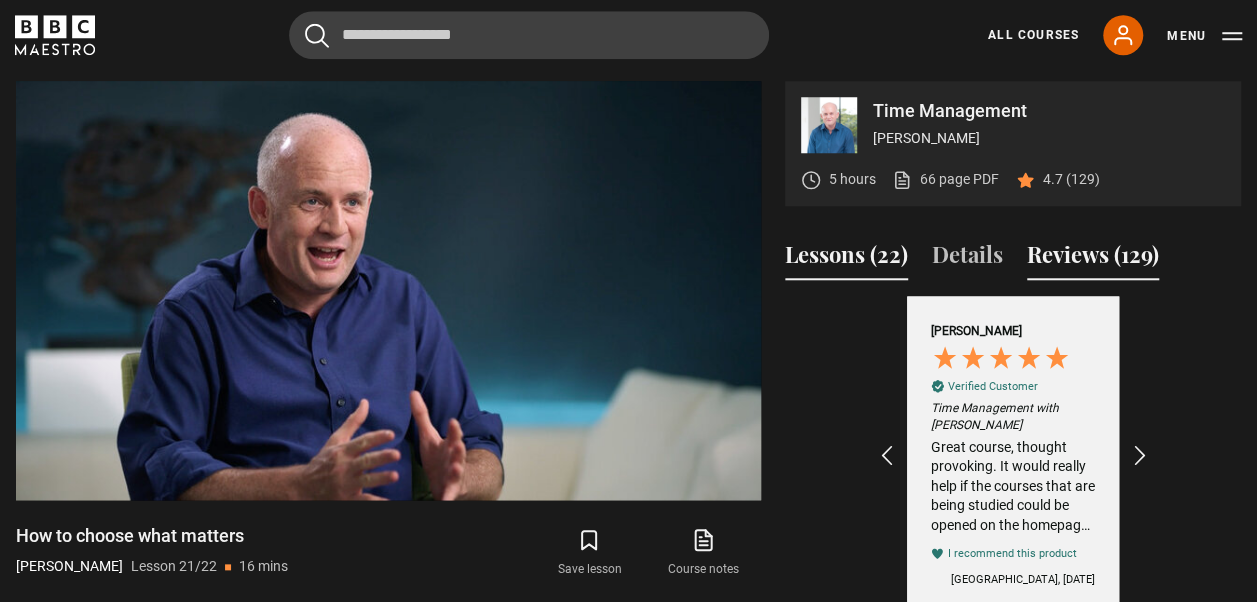 click on "Lessons (22)" at bounding box center (846, 259) 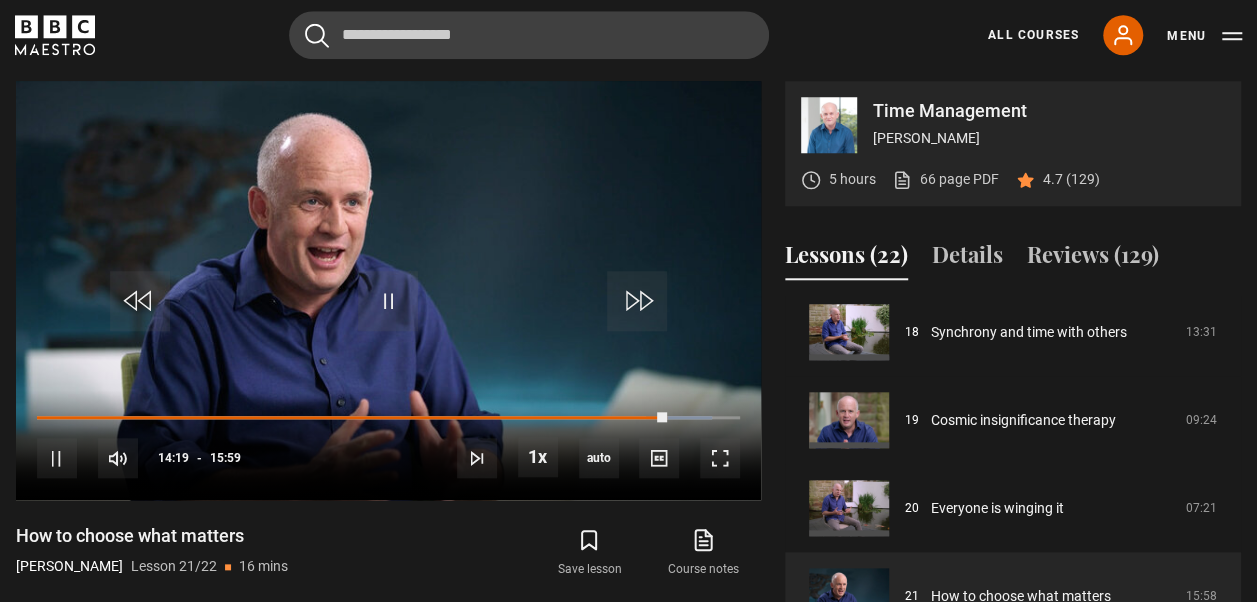 click 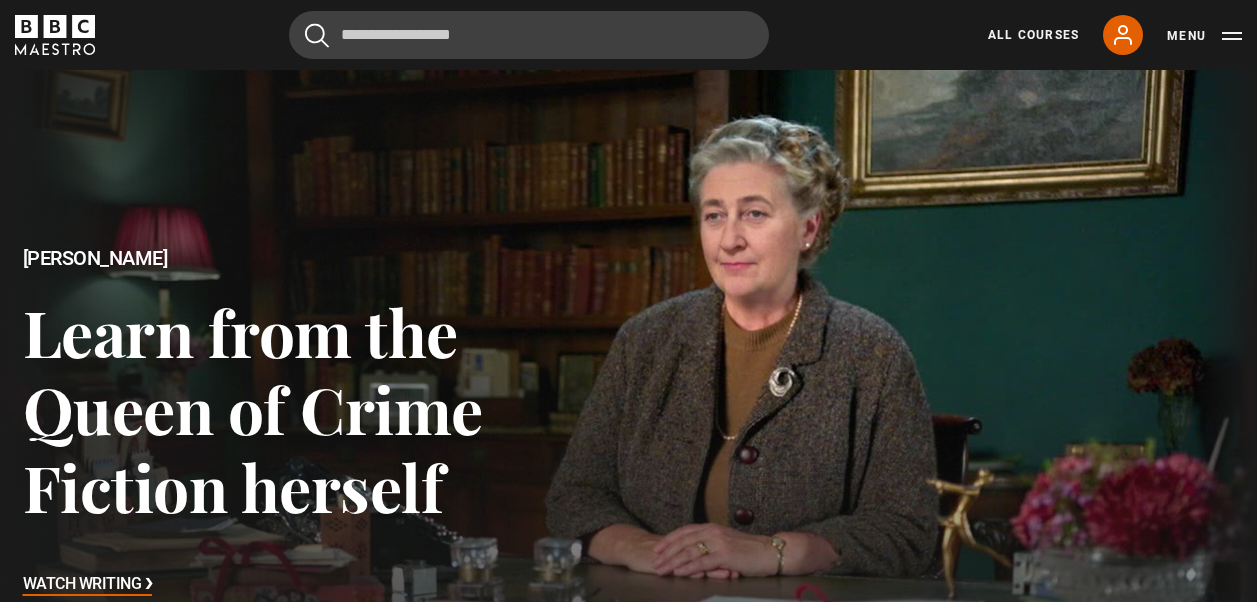 scroll, scrollTop: 0, scrollLeft: 0, axis: both 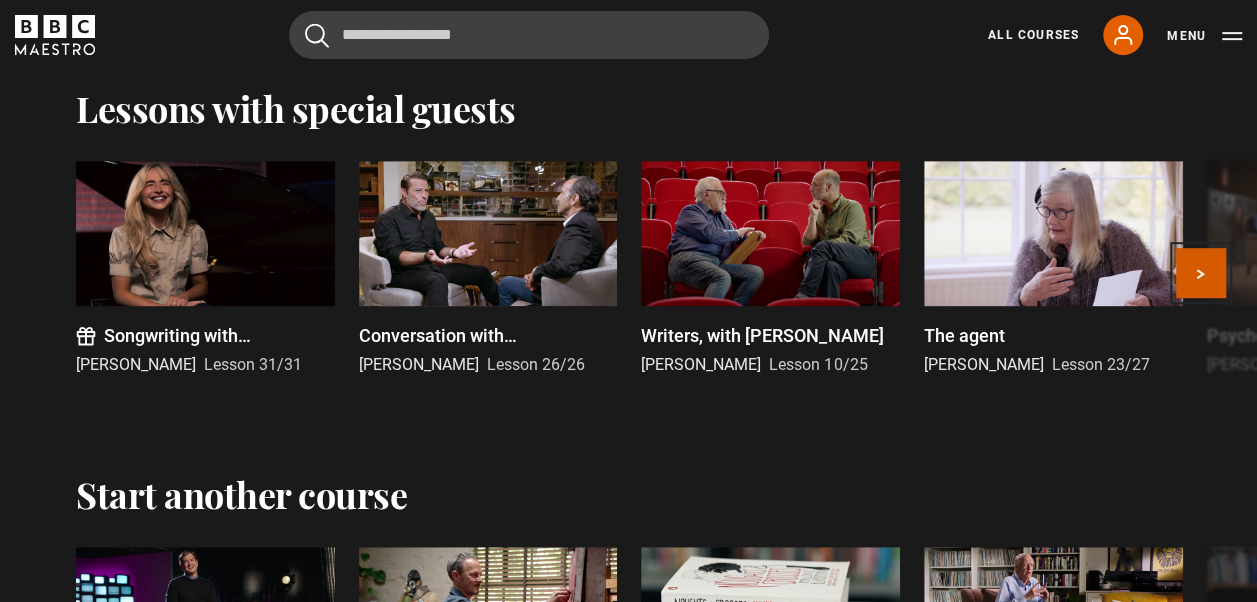 click on "Next" at bounding box center (1201, 273) 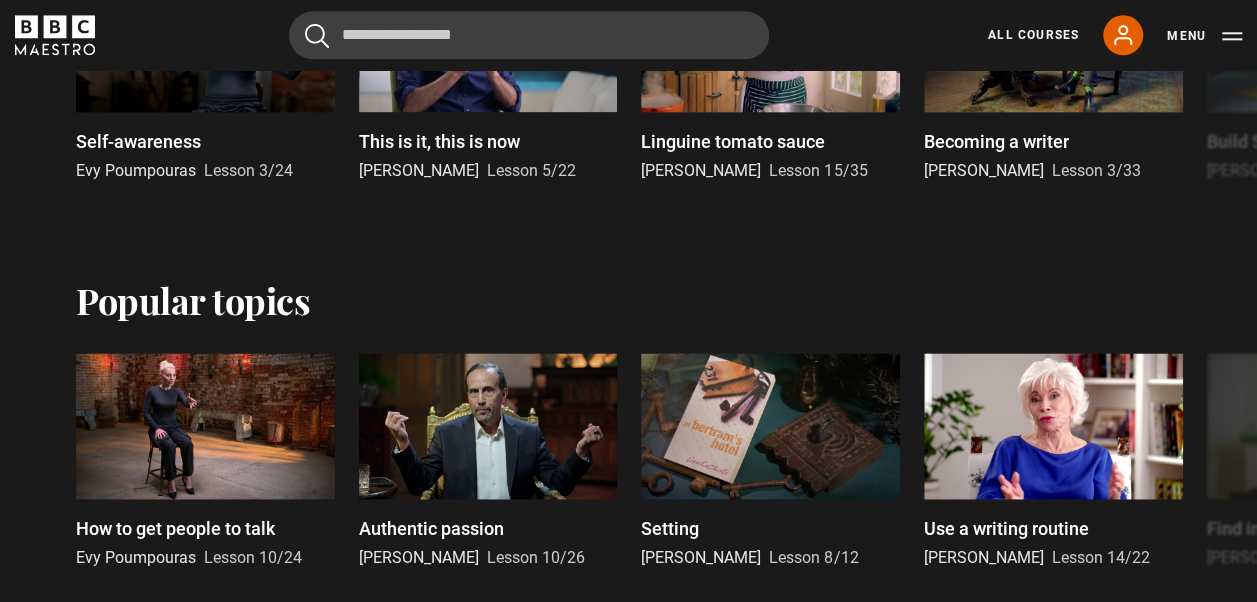 scroll, scrollTop: 944, scrollLeft: 0, axis: vertical 